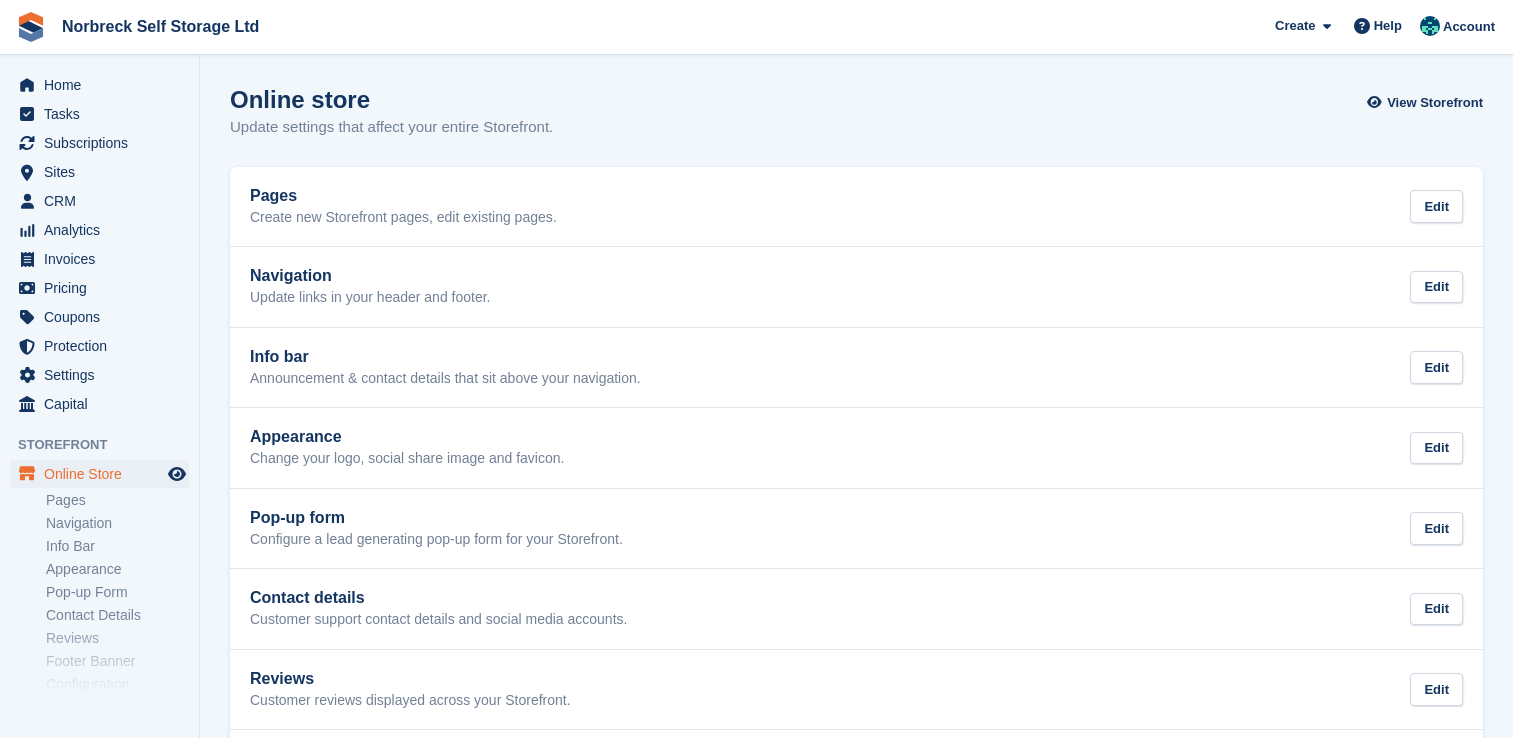 scroll, scrollTop: 0, scrollLeft: 0, axis: both 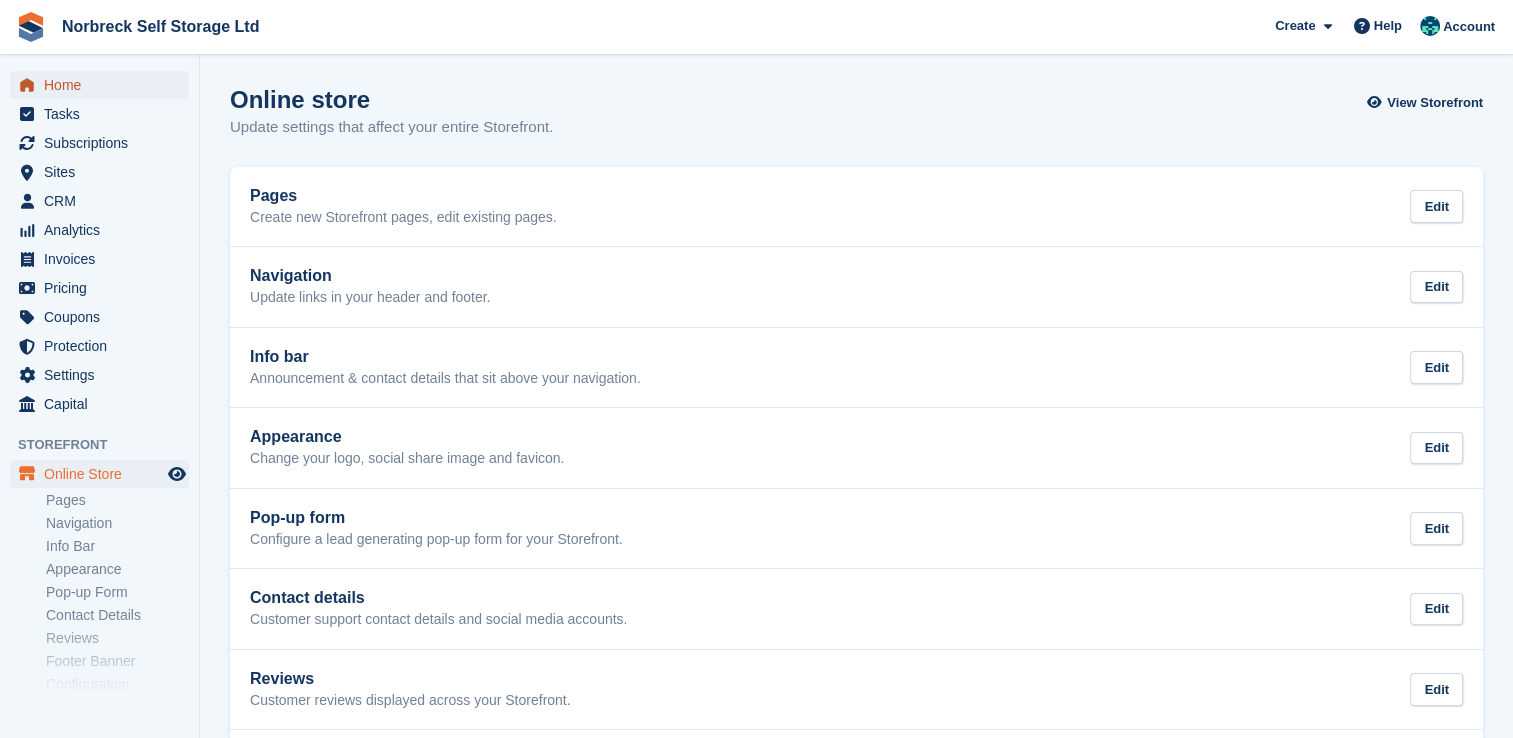 click on "Home" at bounding box center (104, 85) 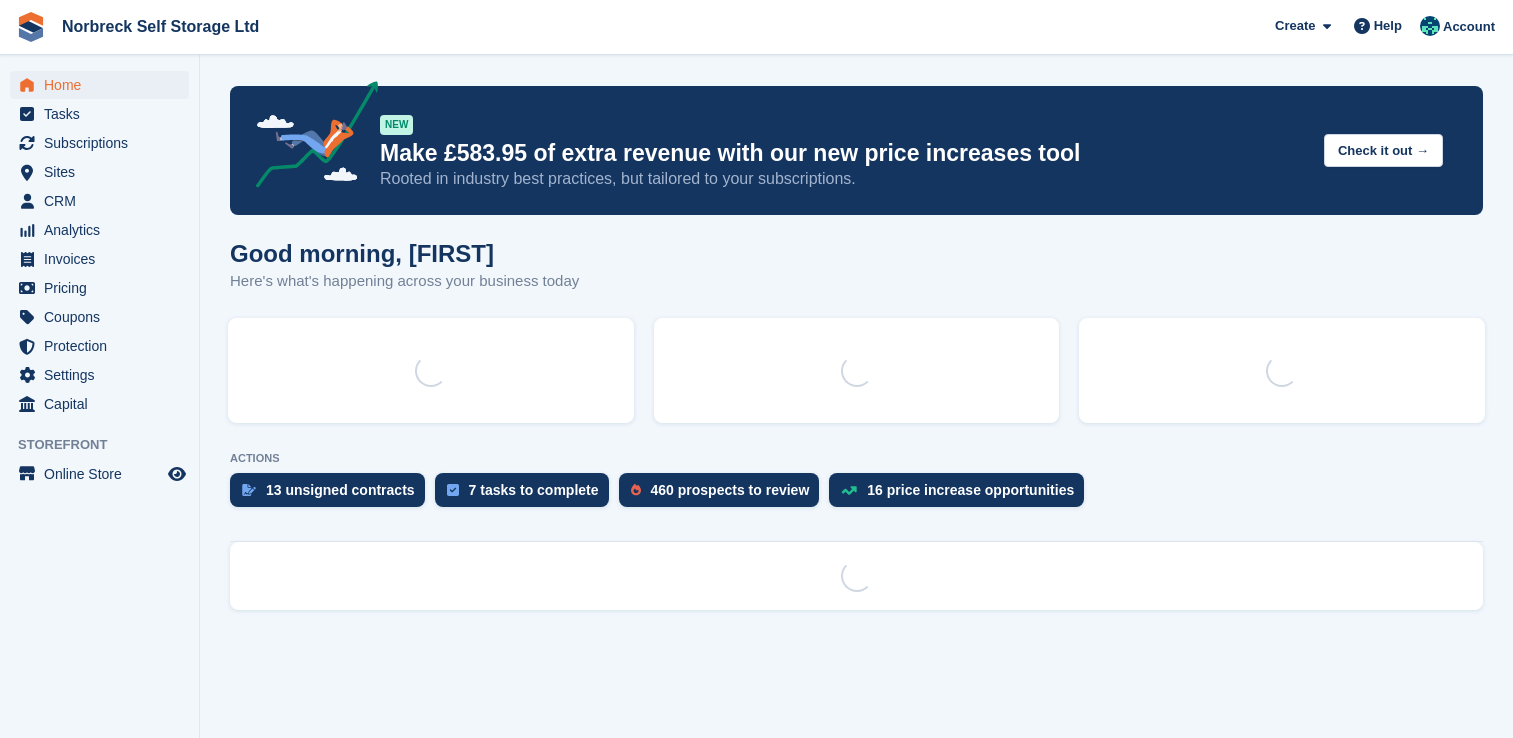 scroll, scrollTop: 0, scrollLeft: 0, axis: both 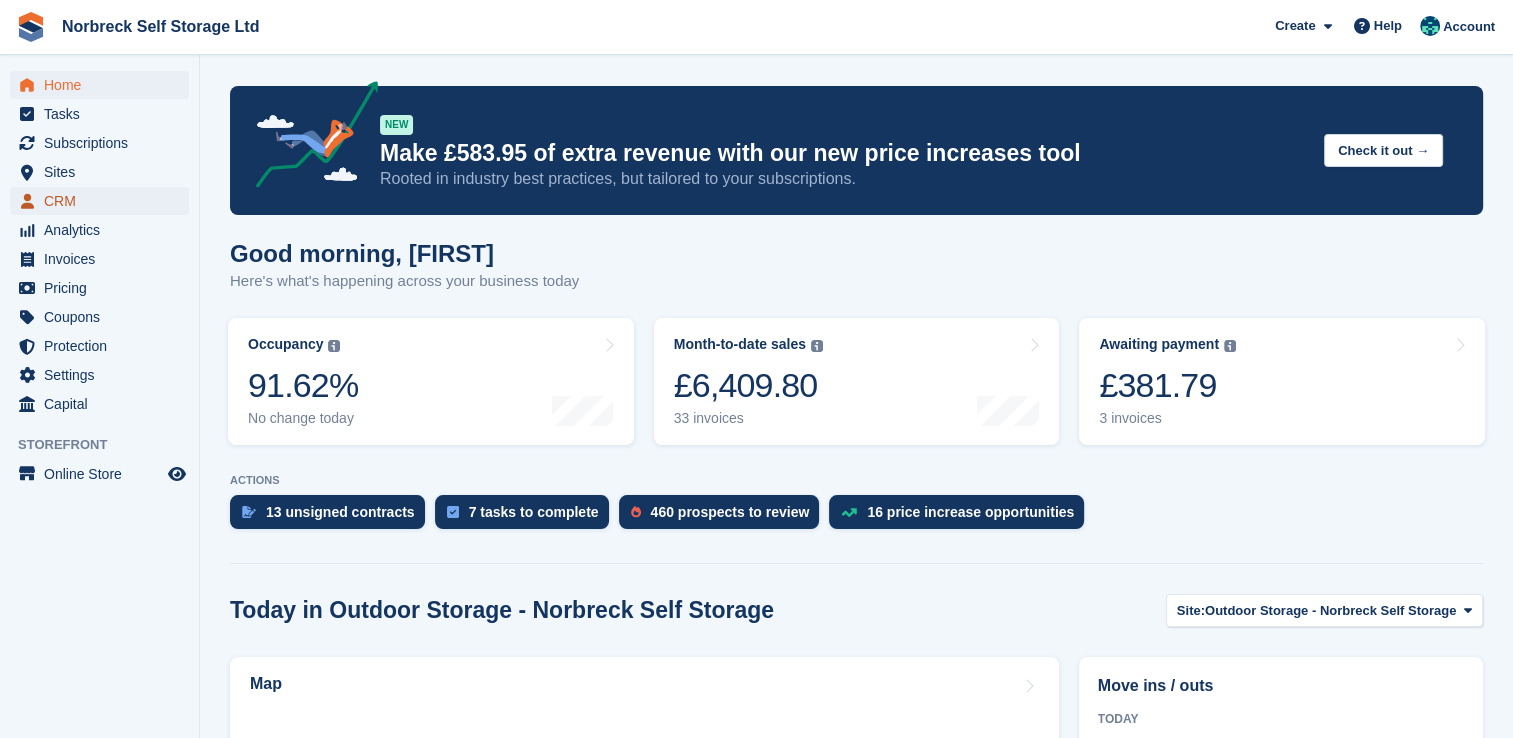 click on "CRM" at bounding box center [104, 201] 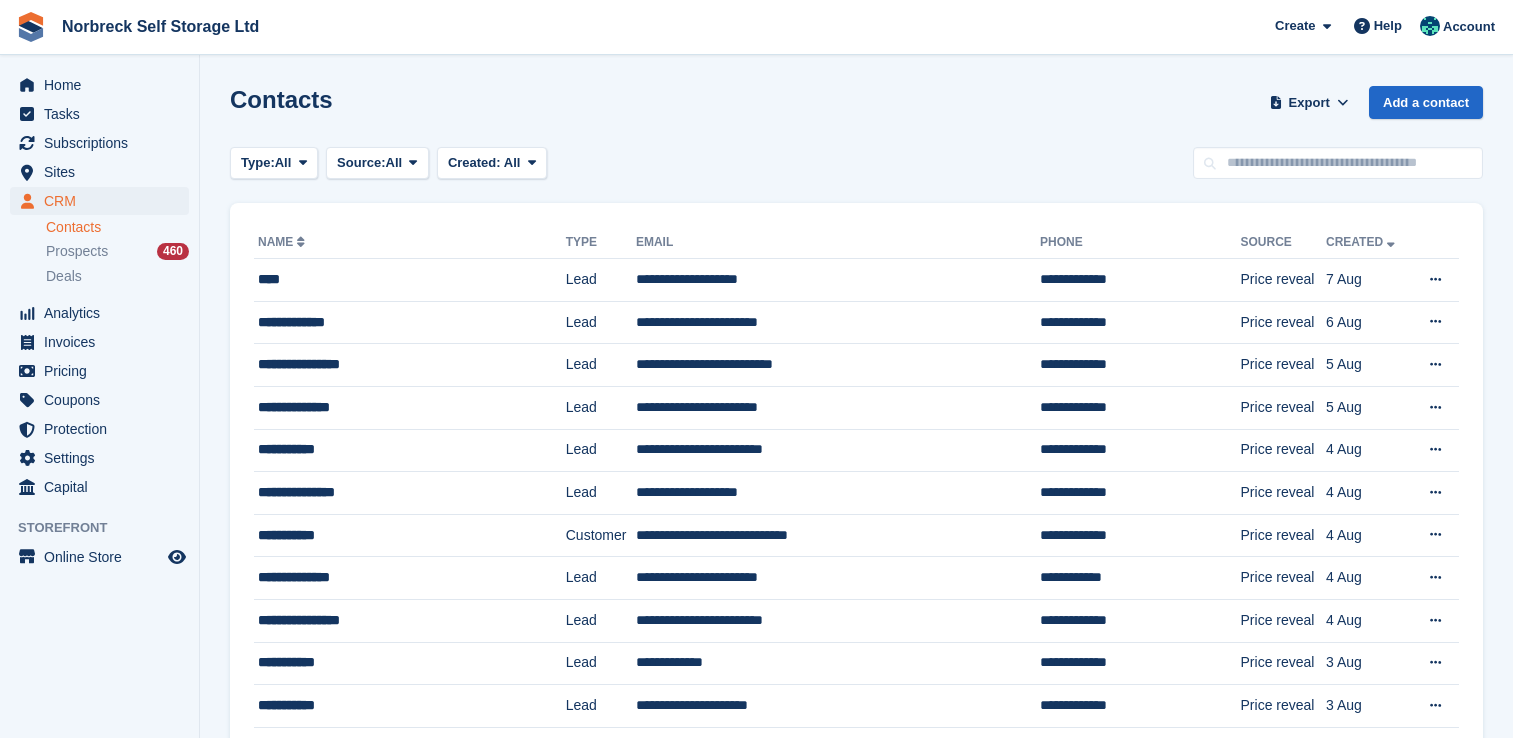 scroll, scrollTop: 0, scrollLeft: 0, axis: both 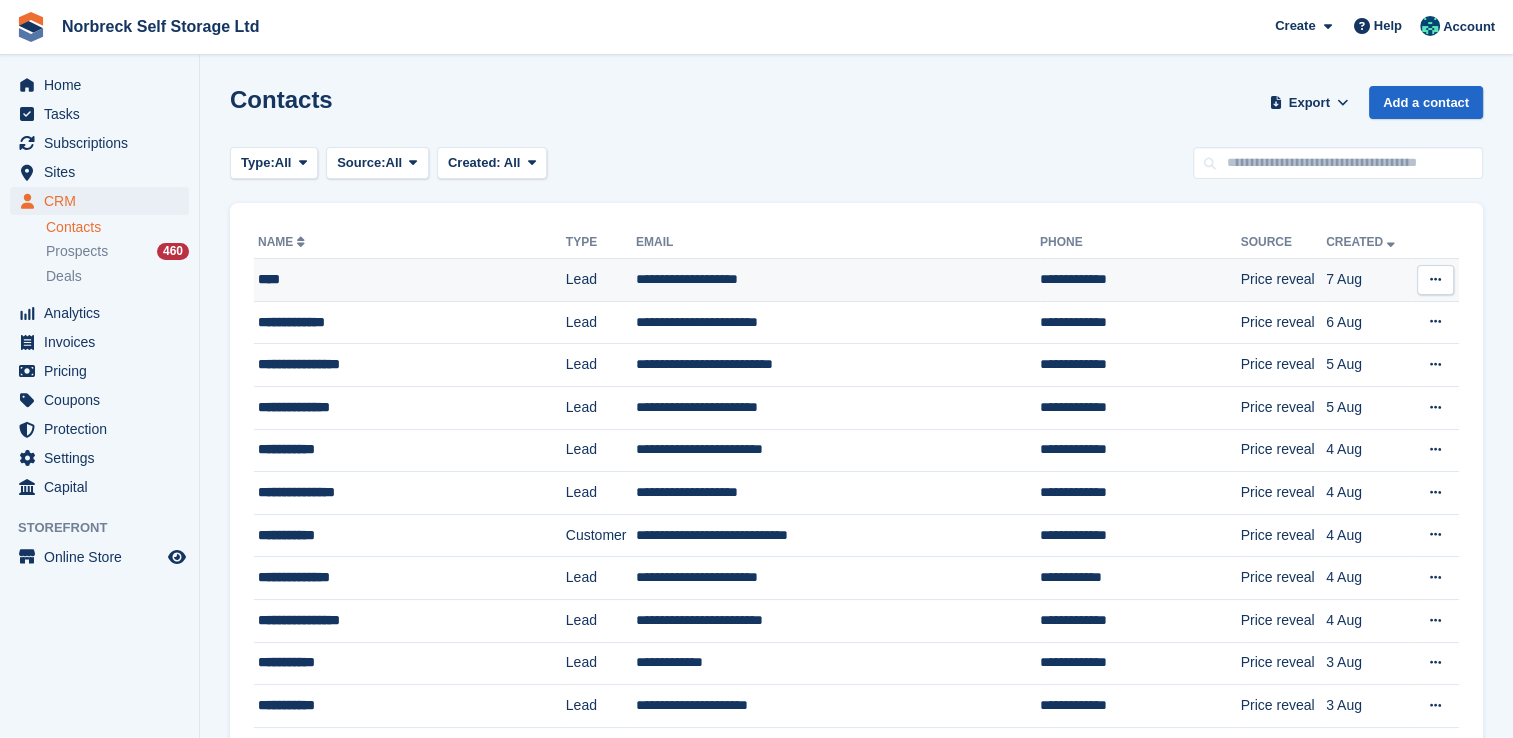 click on "Lead" at bounding box center [601, 280] 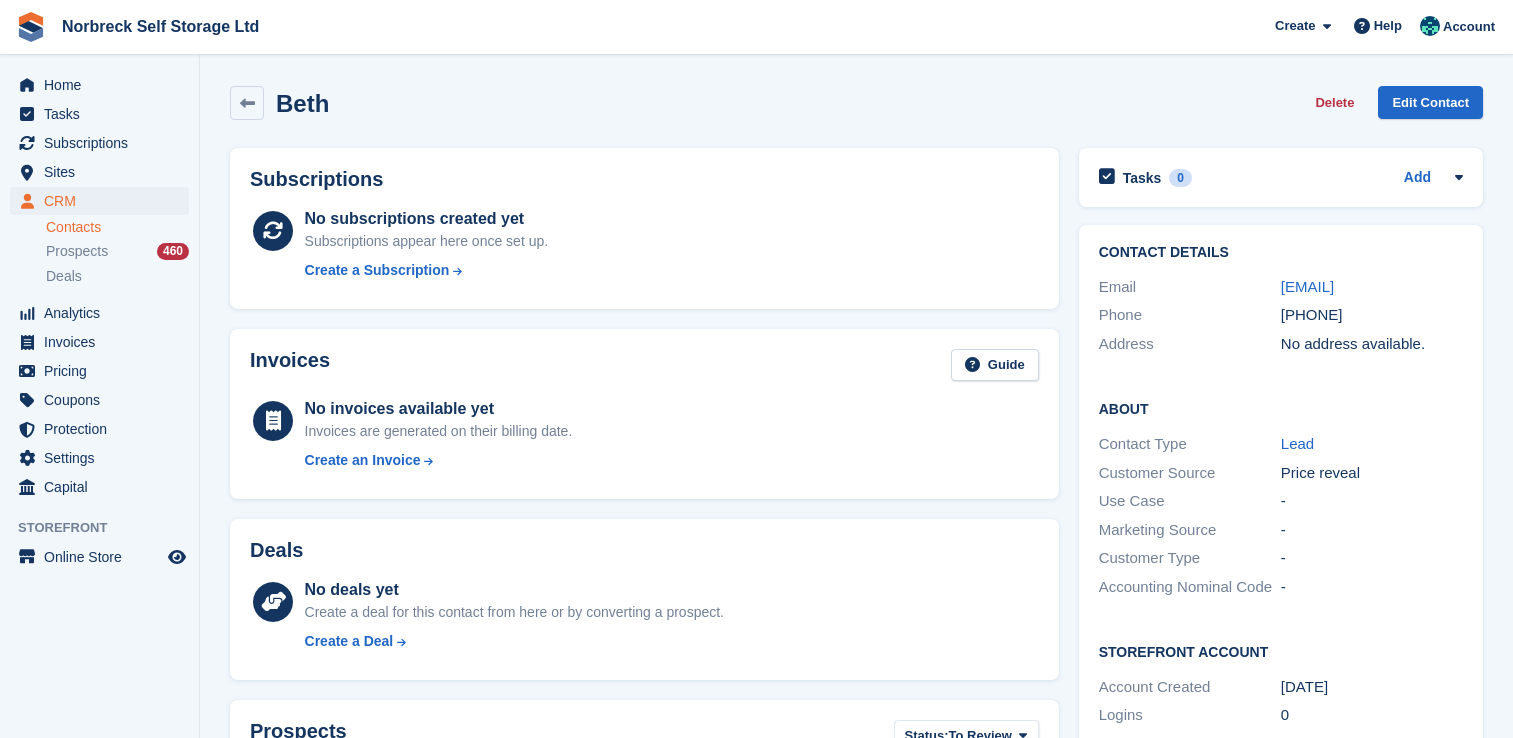scroll, scrollTop: 0, scrollLeft: 0, axis: both 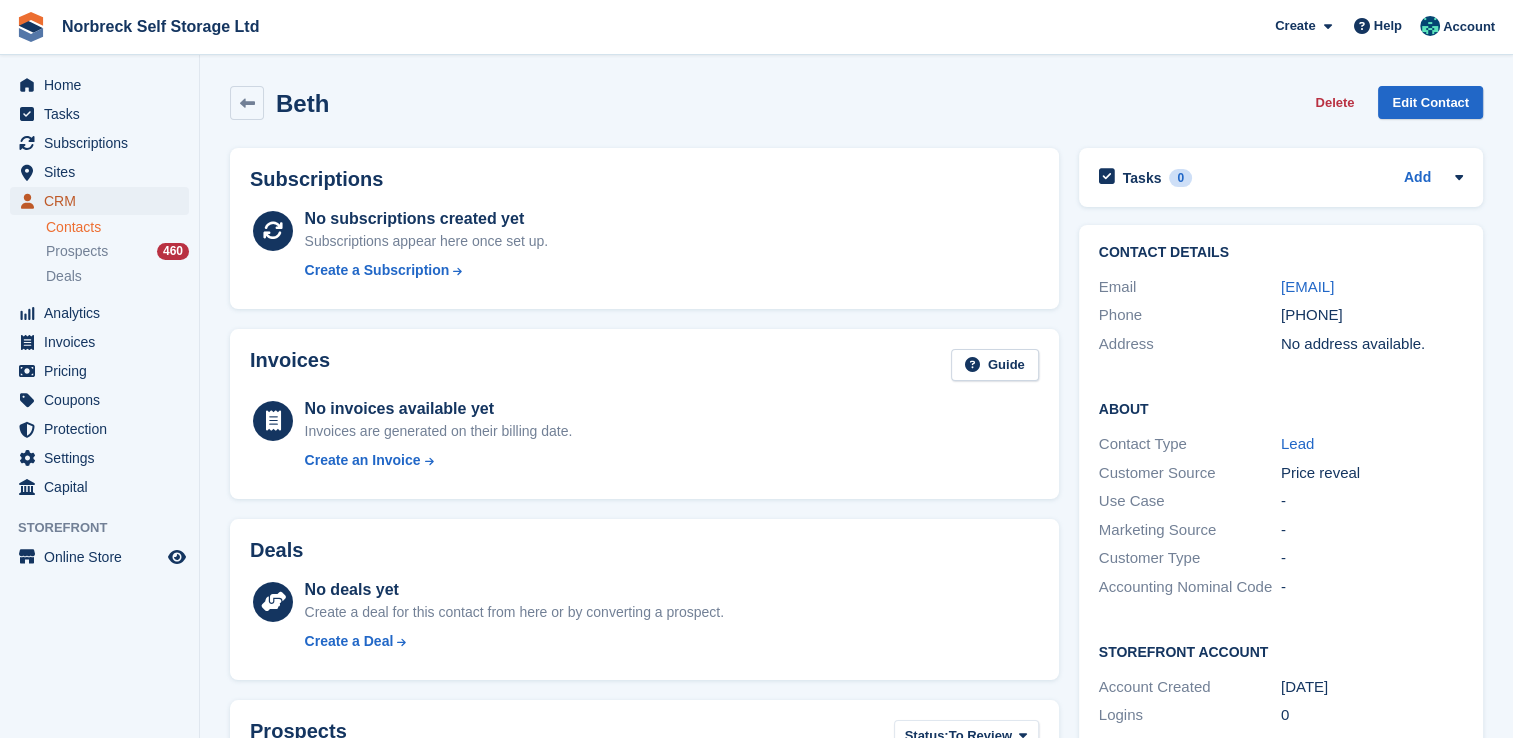 click on "CRM" at bounding box center (104, 201) 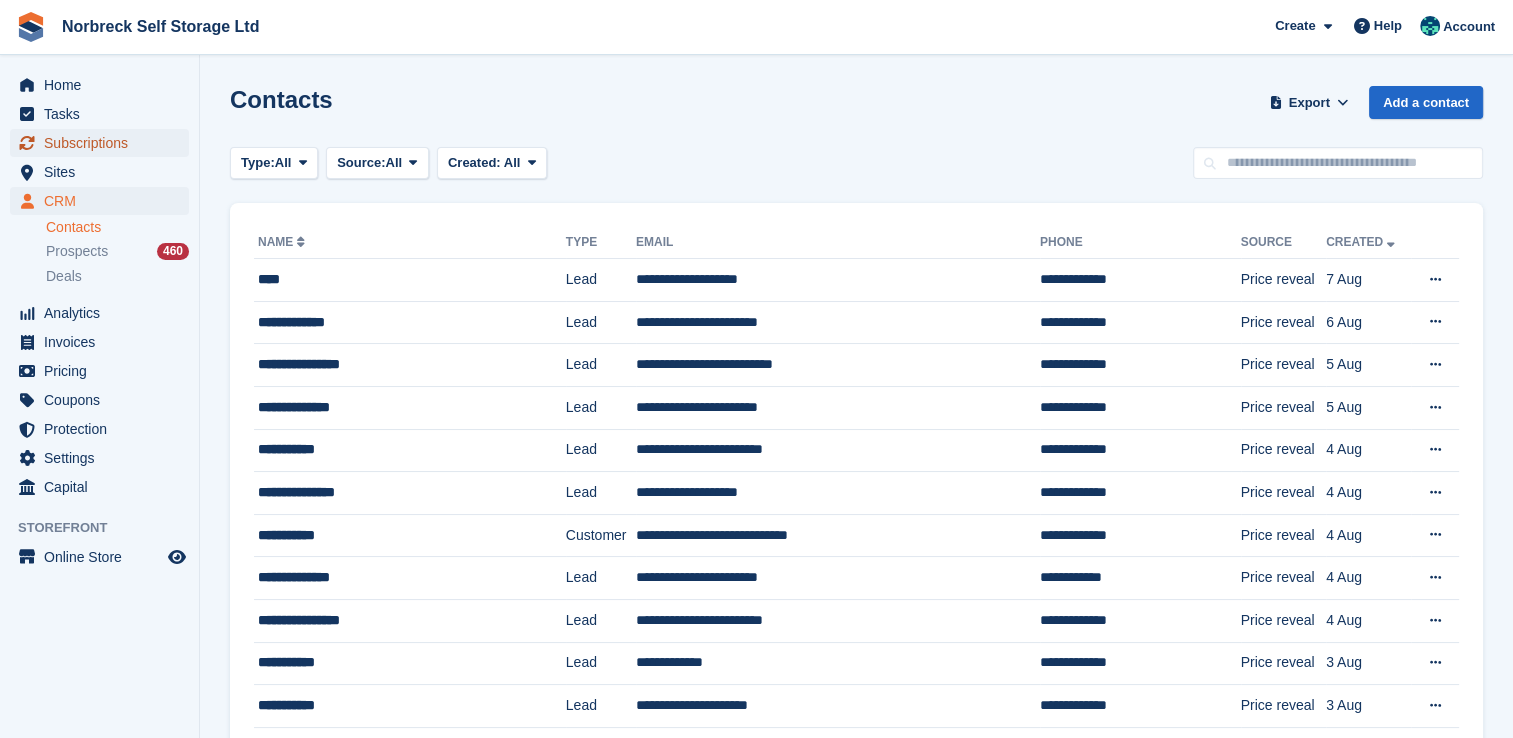 click on "Subscriptions" at bounding box center (99, 143) 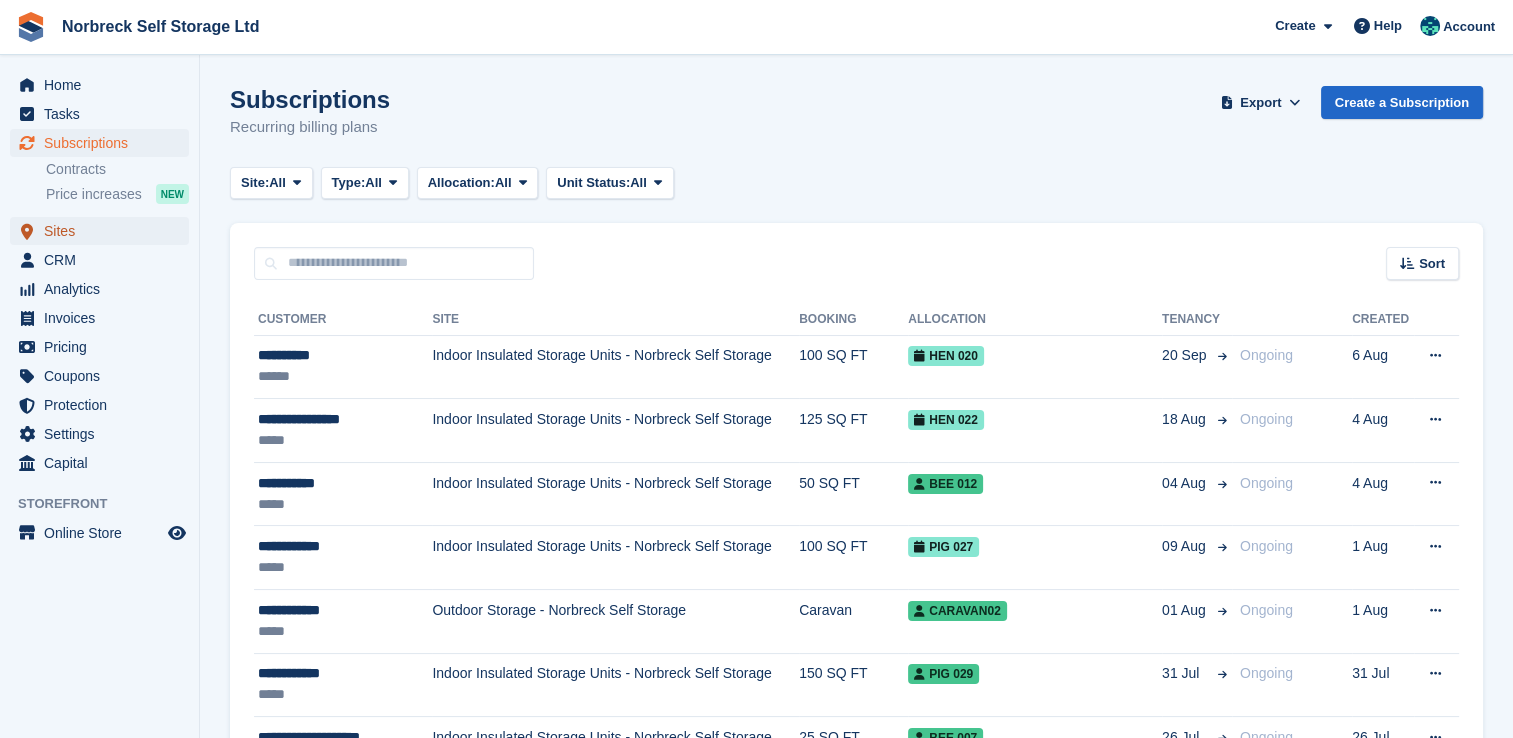 click on "Sites" at bounding box center [104, 231] 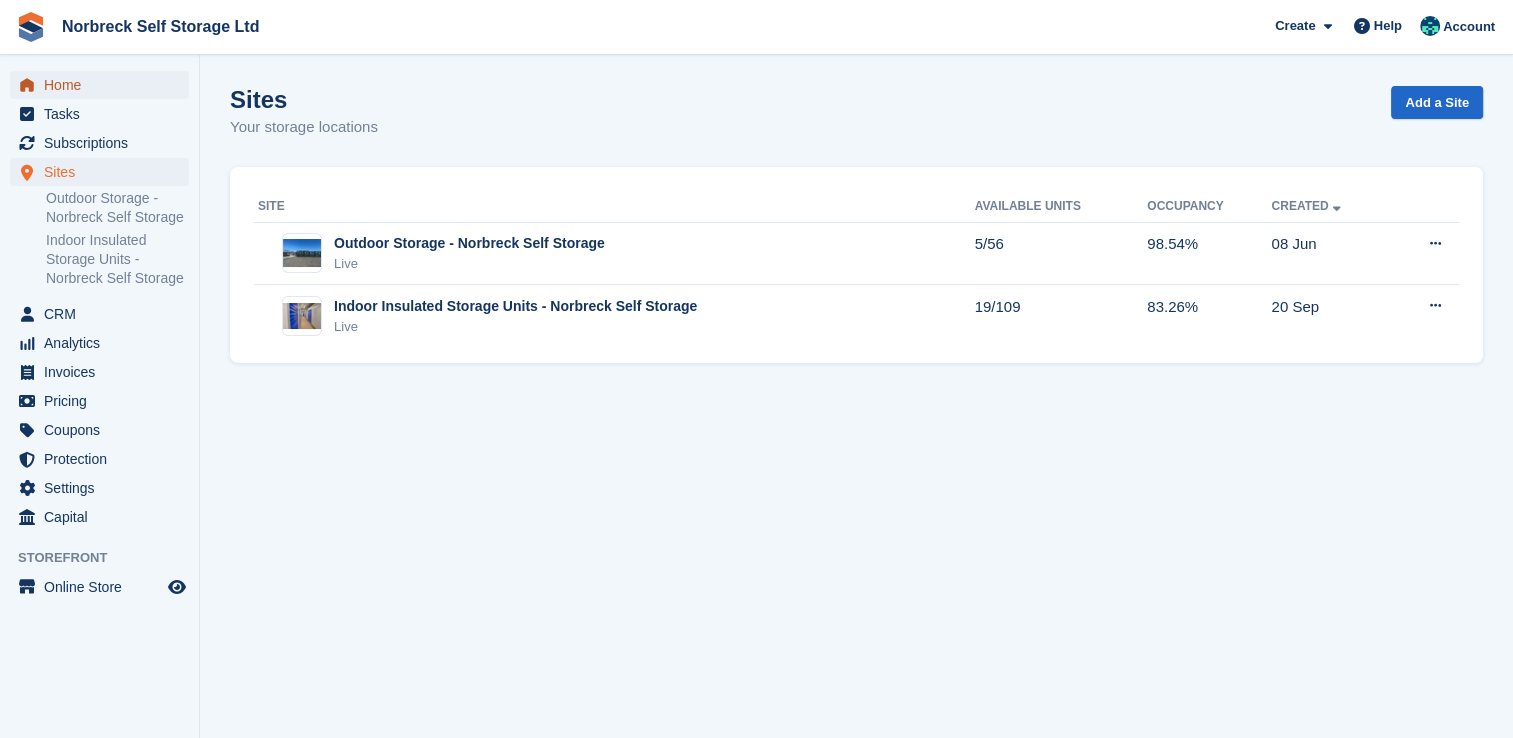 click on "Home" at bounding box center (104, 85) 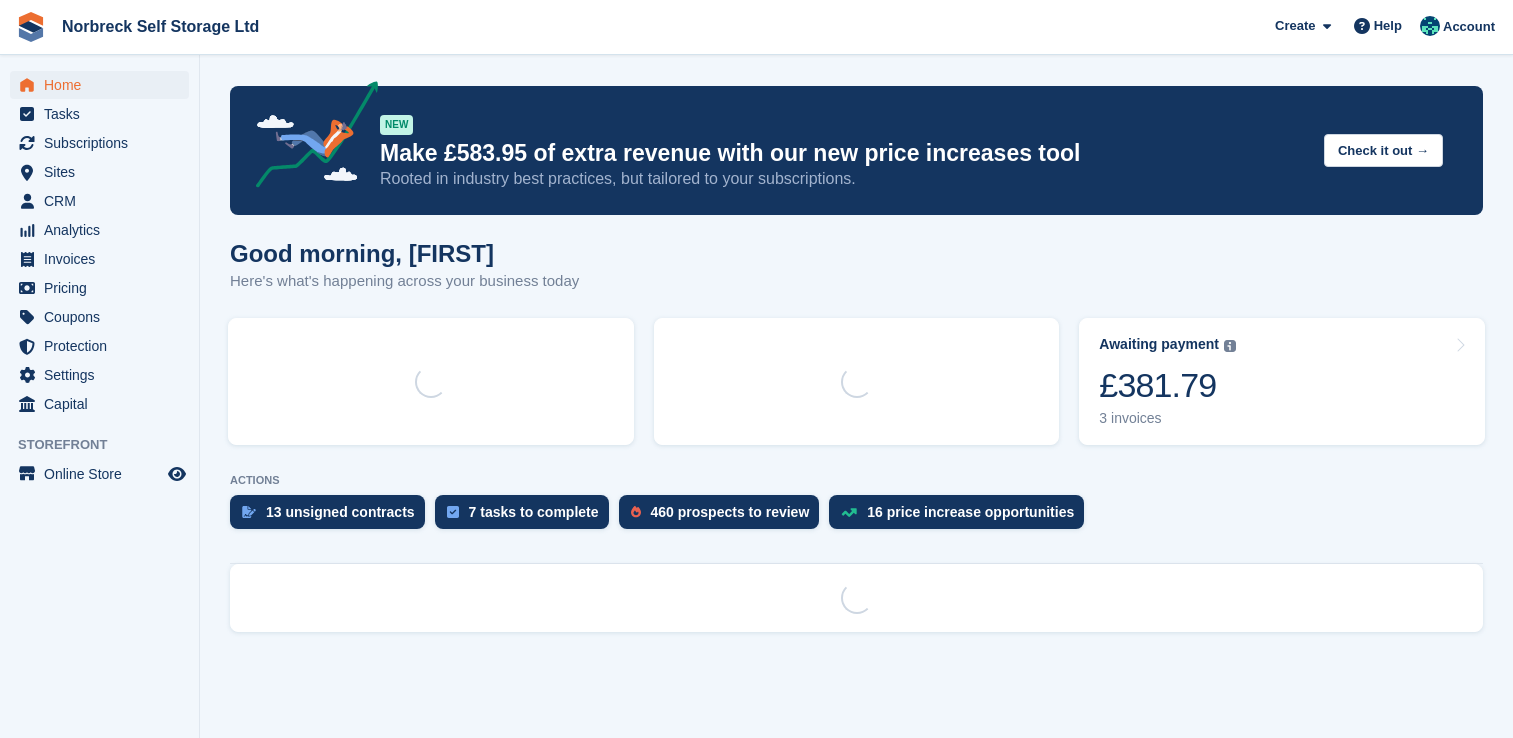 scroll, scrollTop: 0, scrollLeft: 0, axis: both 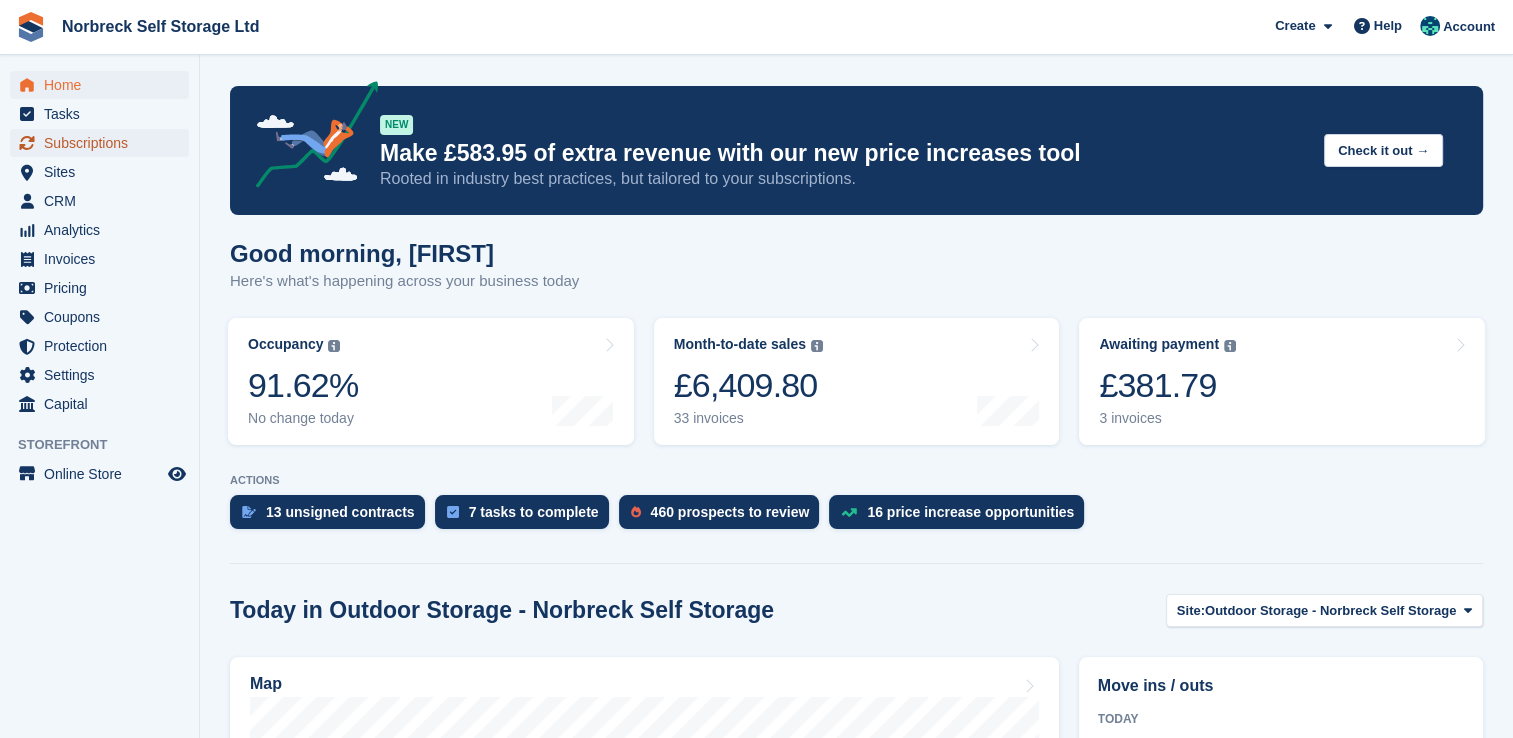 click on "Subscriptions" at bounding box center [104, 143] 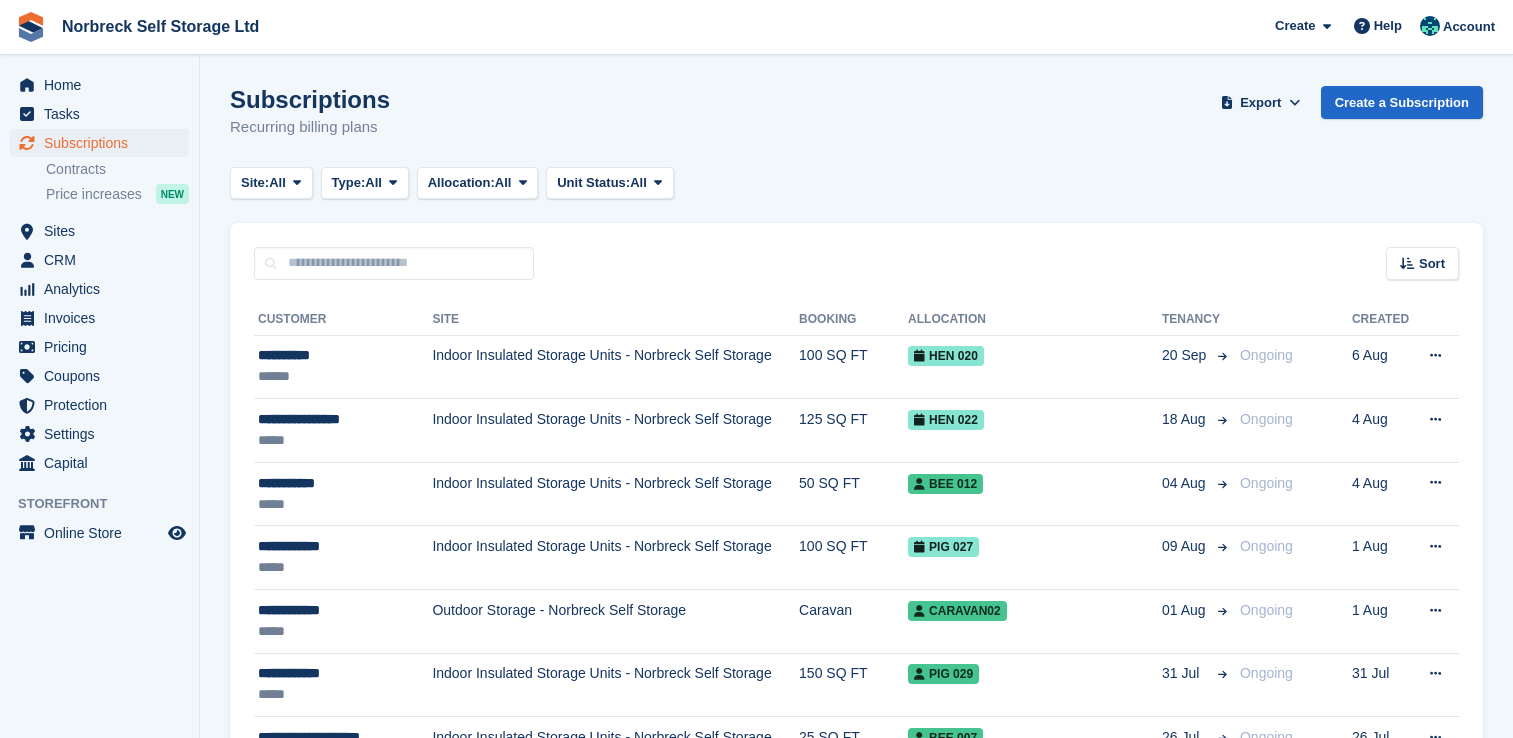 scroll, scrollTop: 0, scrollLeft: 0, axis: both 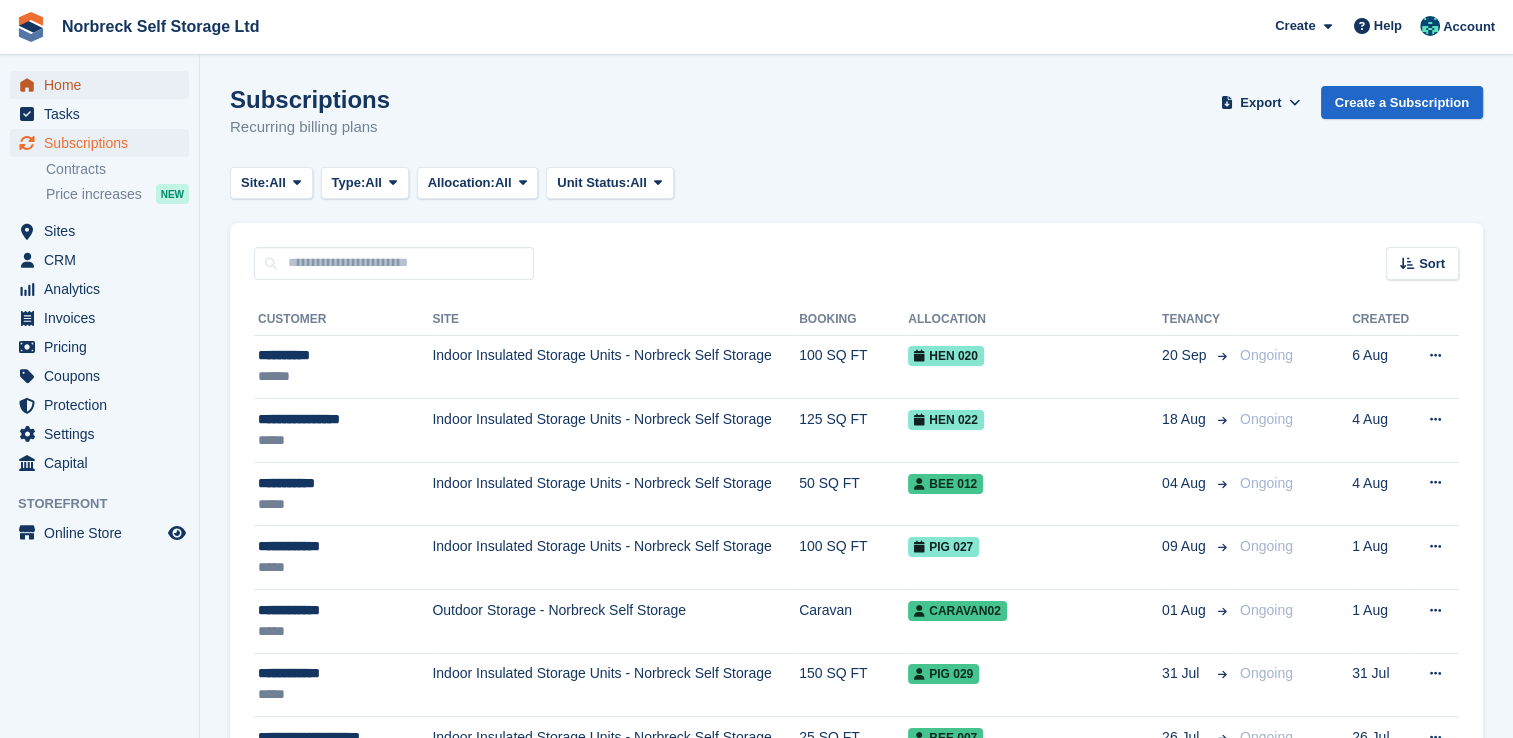 click on "Home" at bounding box center [104, 85] 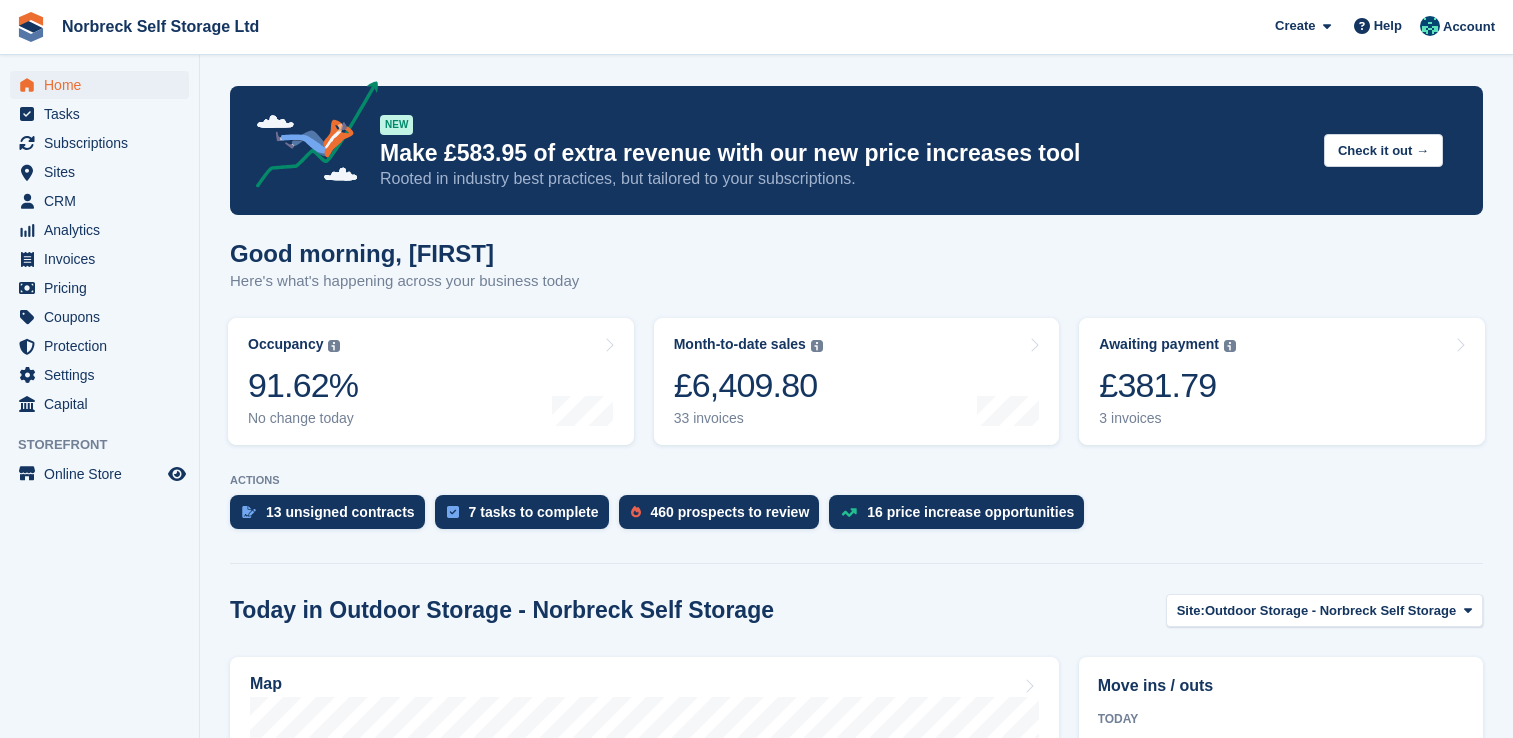 scroll, scrollTop: 0, scrollLeft: 0, axis: both 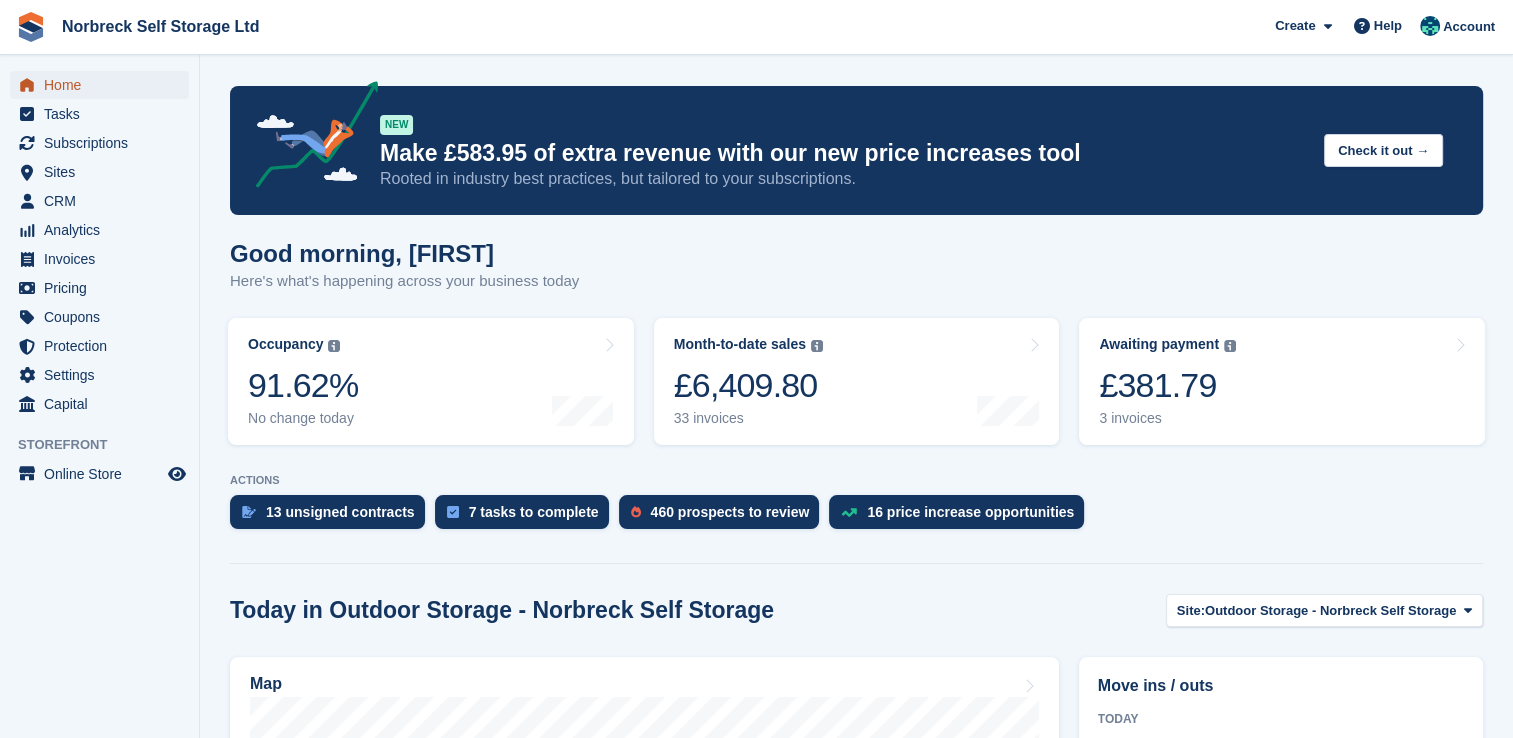 click on "Home" at bounding box center (104, 85) 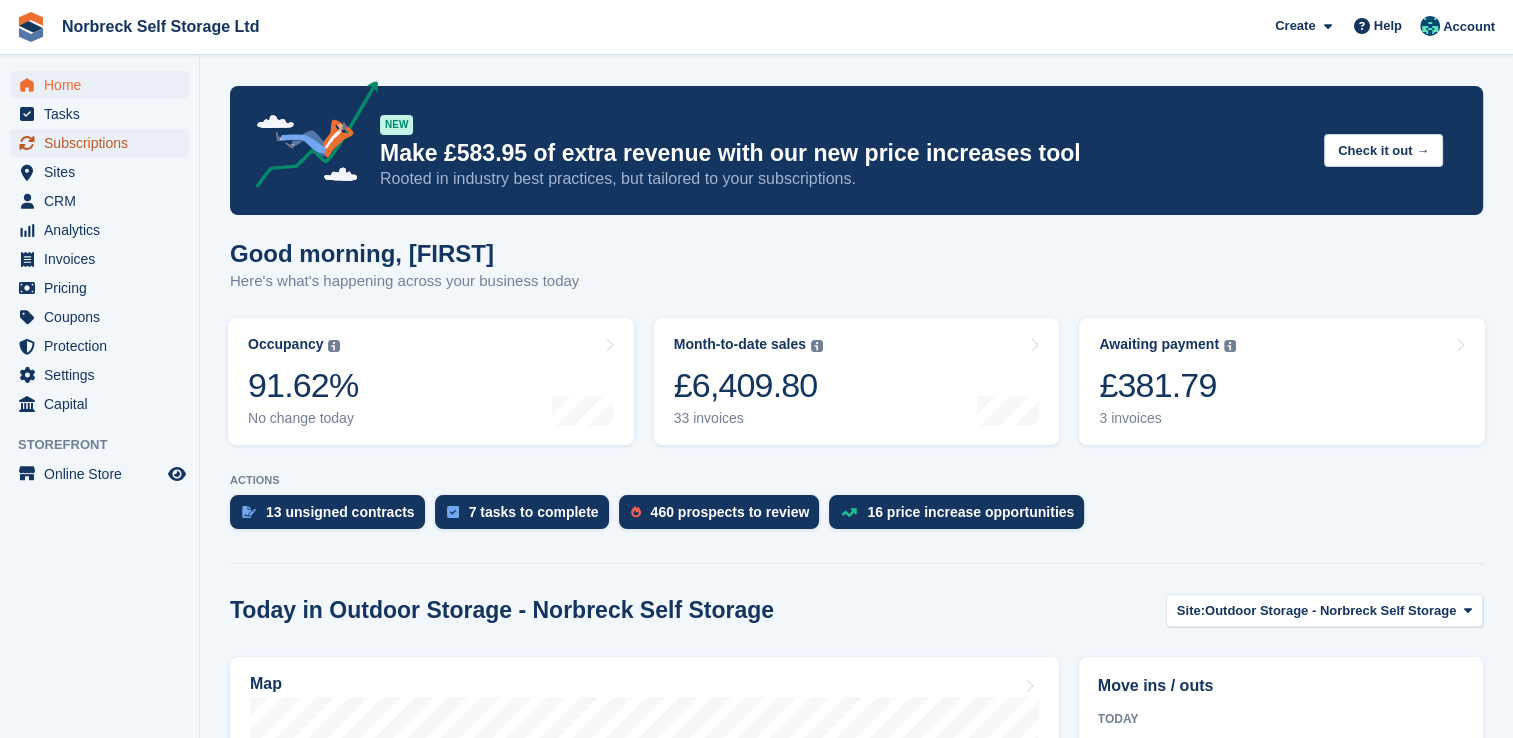 click on "Subscriptions" at bounding box center [104, 143] 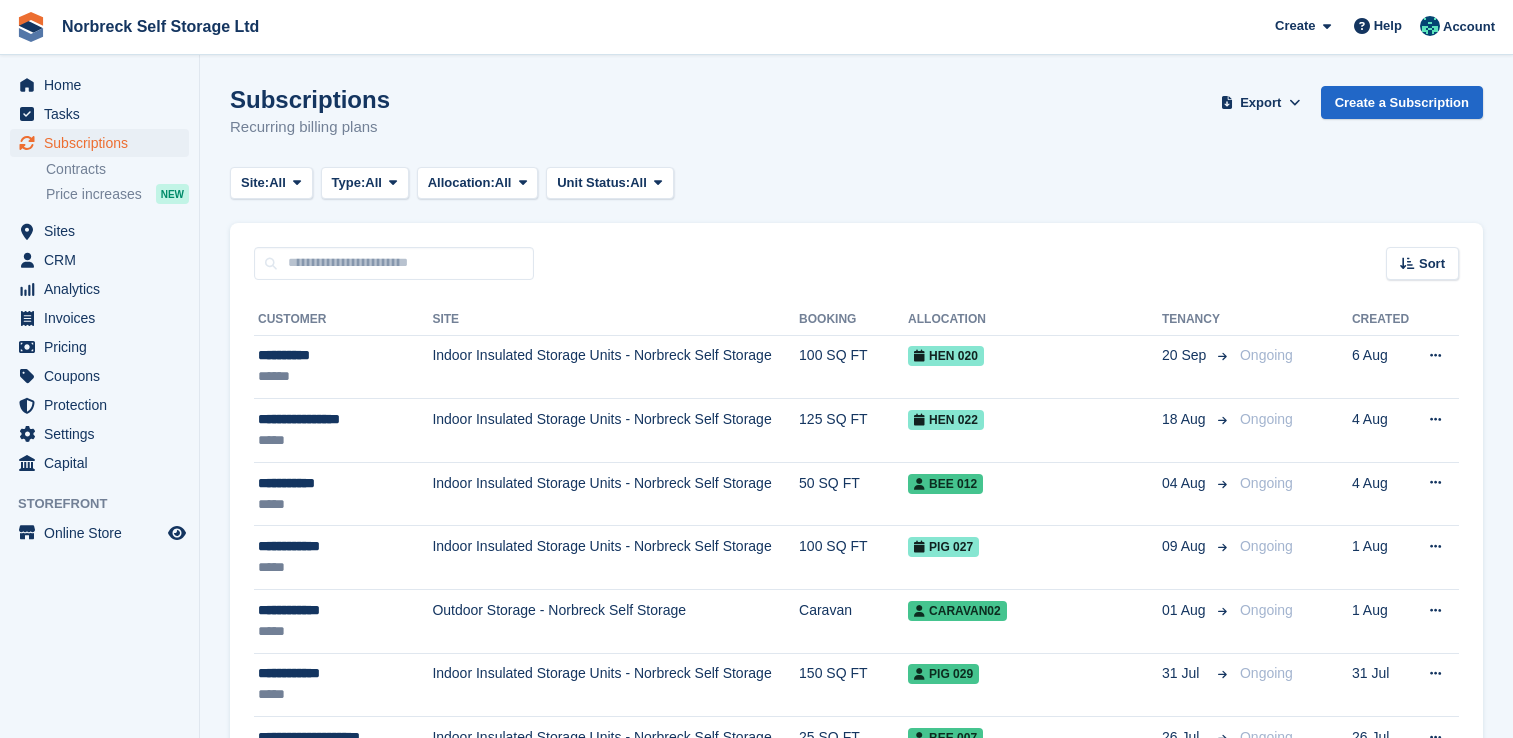 scroll, scrollTop: 0, scrollLeft: 0, axis: both 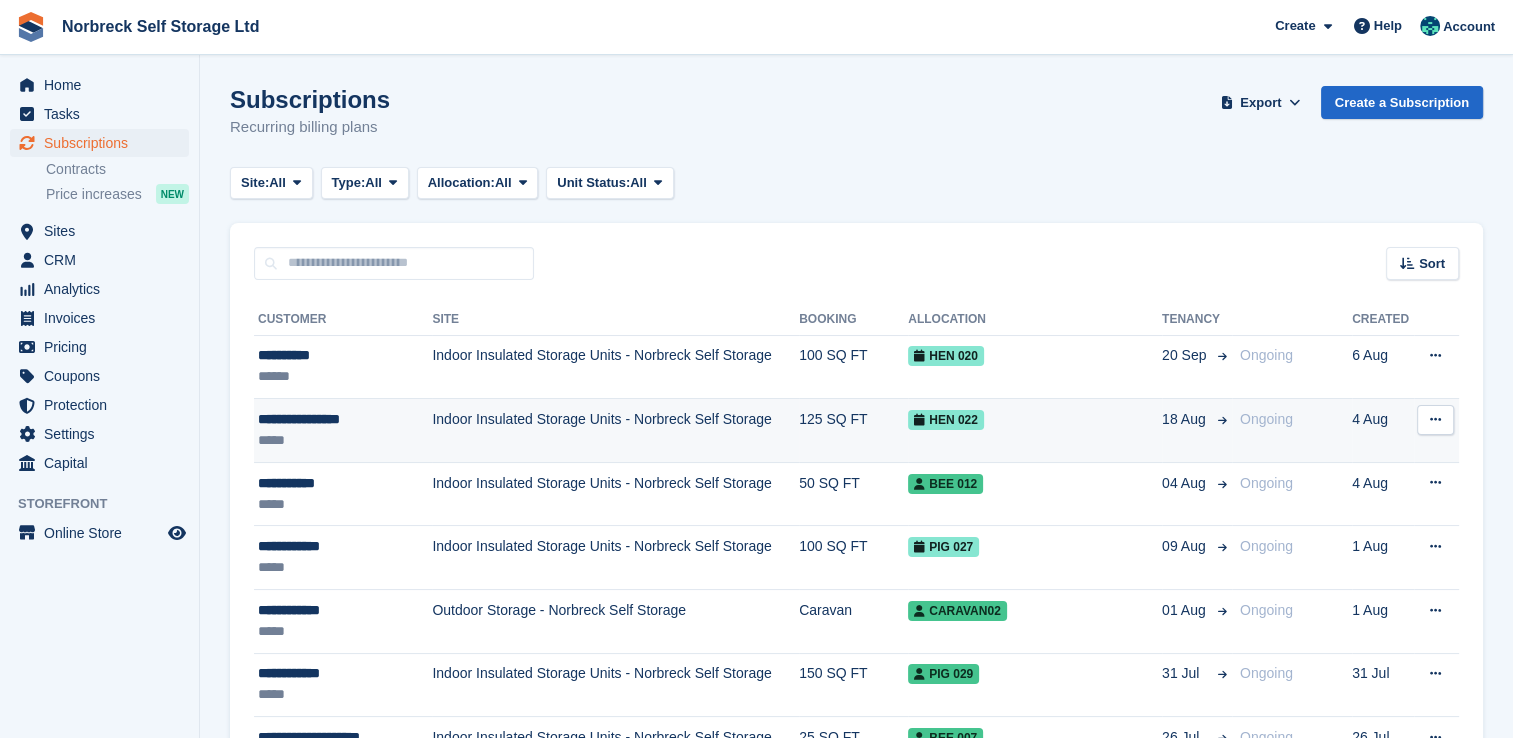 click on "Indoor Insulated Storage Units - Norbreck Self Storage" at bounding box center (615, 431) 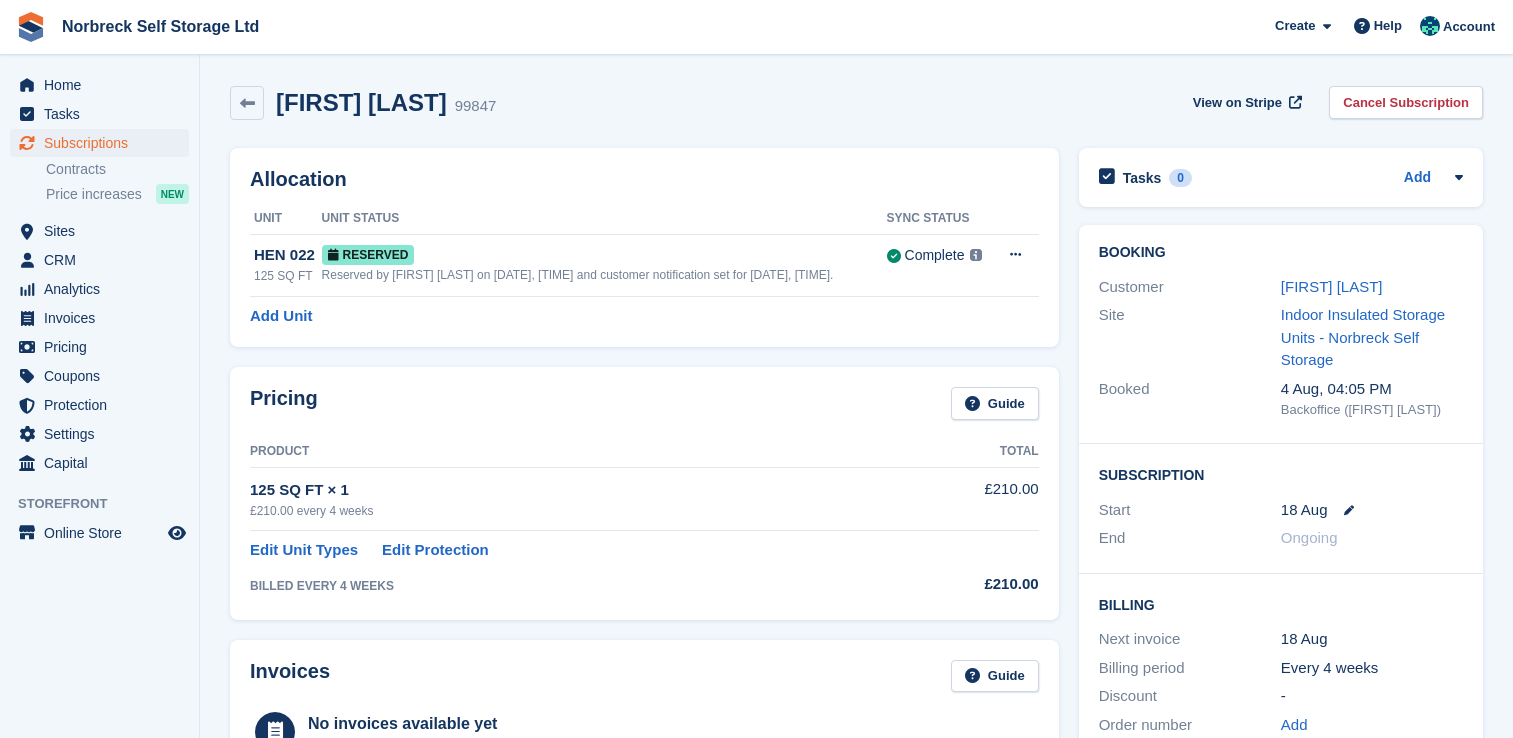 scroll, scrollTop: 0, scrollLeft: 0, axis: both 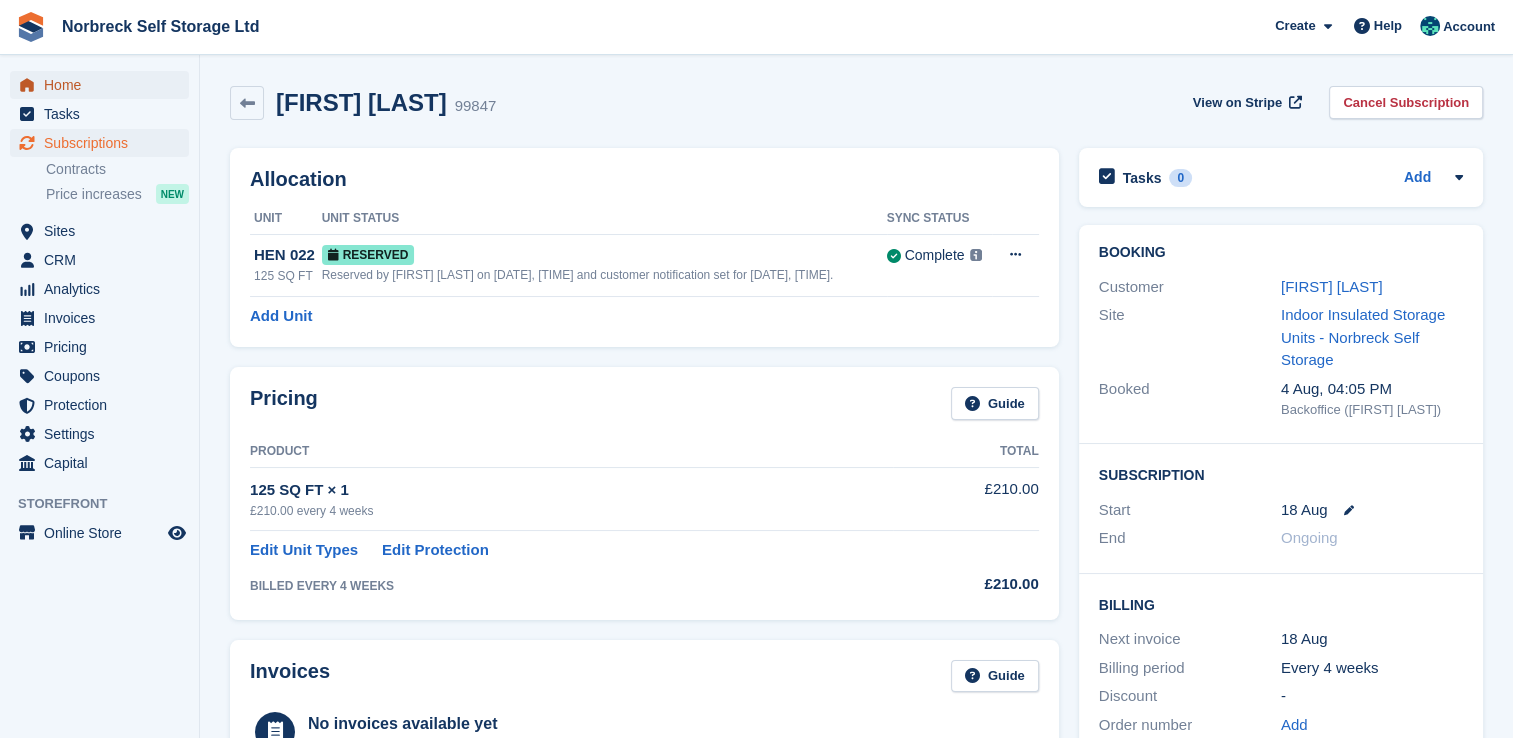 click on "Home" at bounding box center [104, 85] 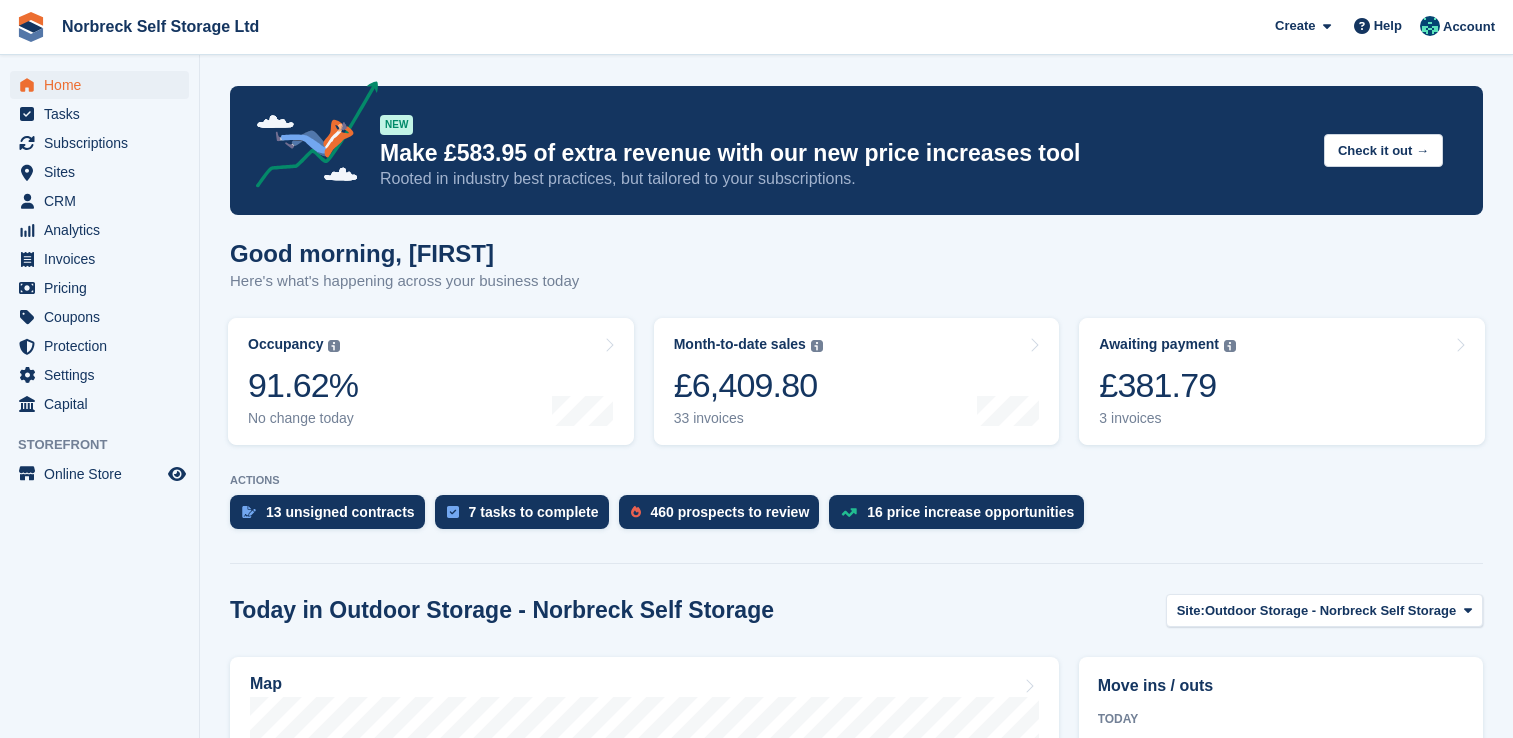 scroll, scrollTop: 0, scrollLeft: 0, axis: both 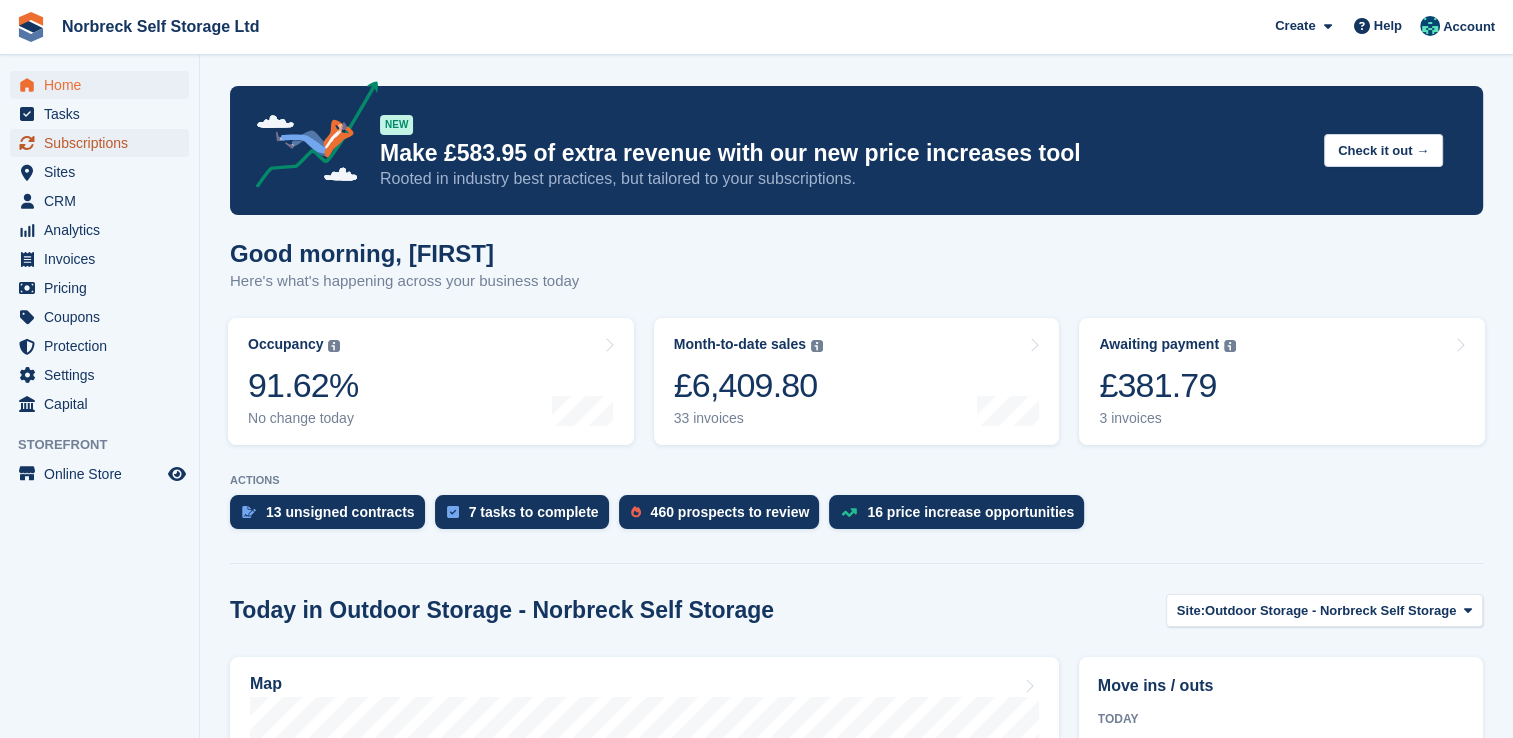click on "Subscriptions" at bounding box center [104, 143] 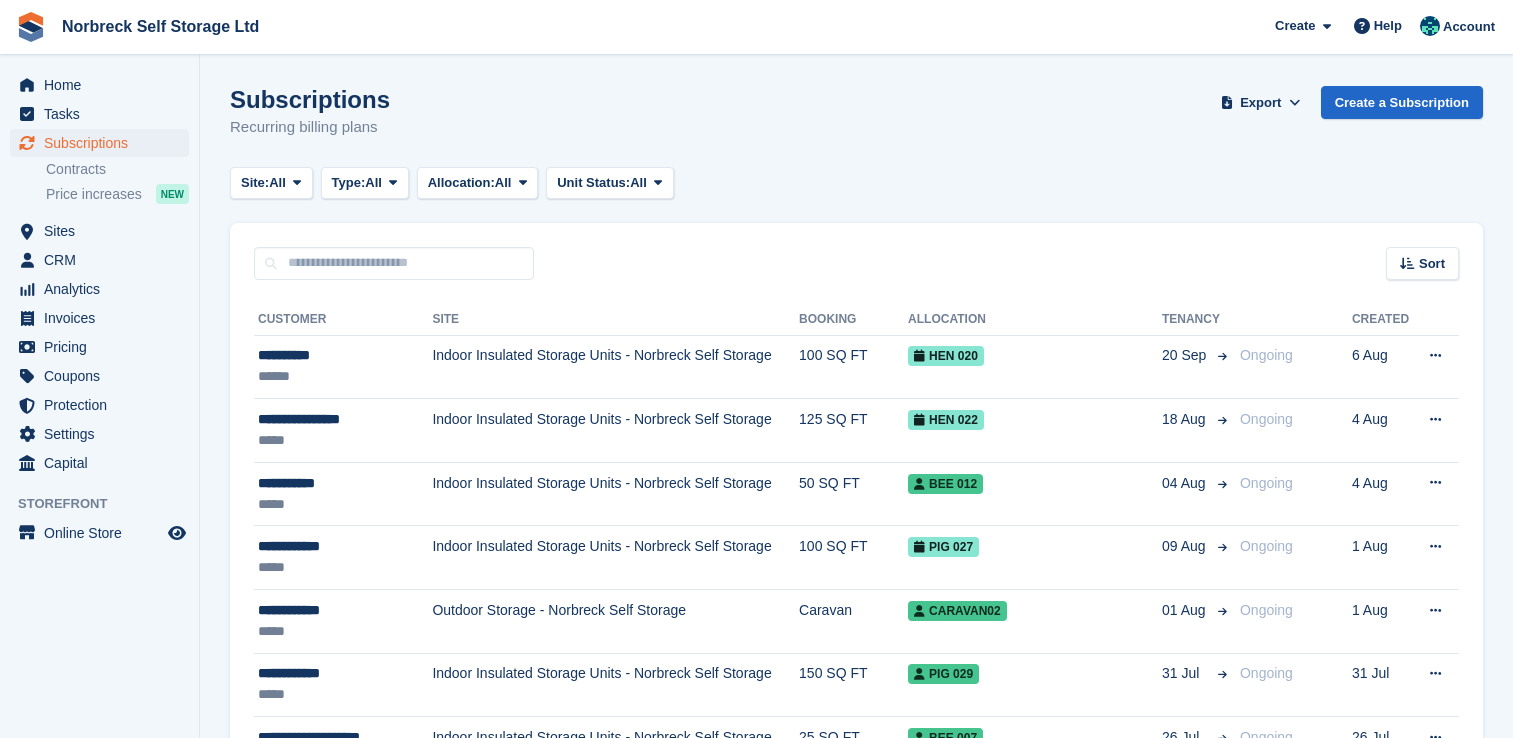 scroll, scrollTop: 0, scrollLeft: 0, axis: both 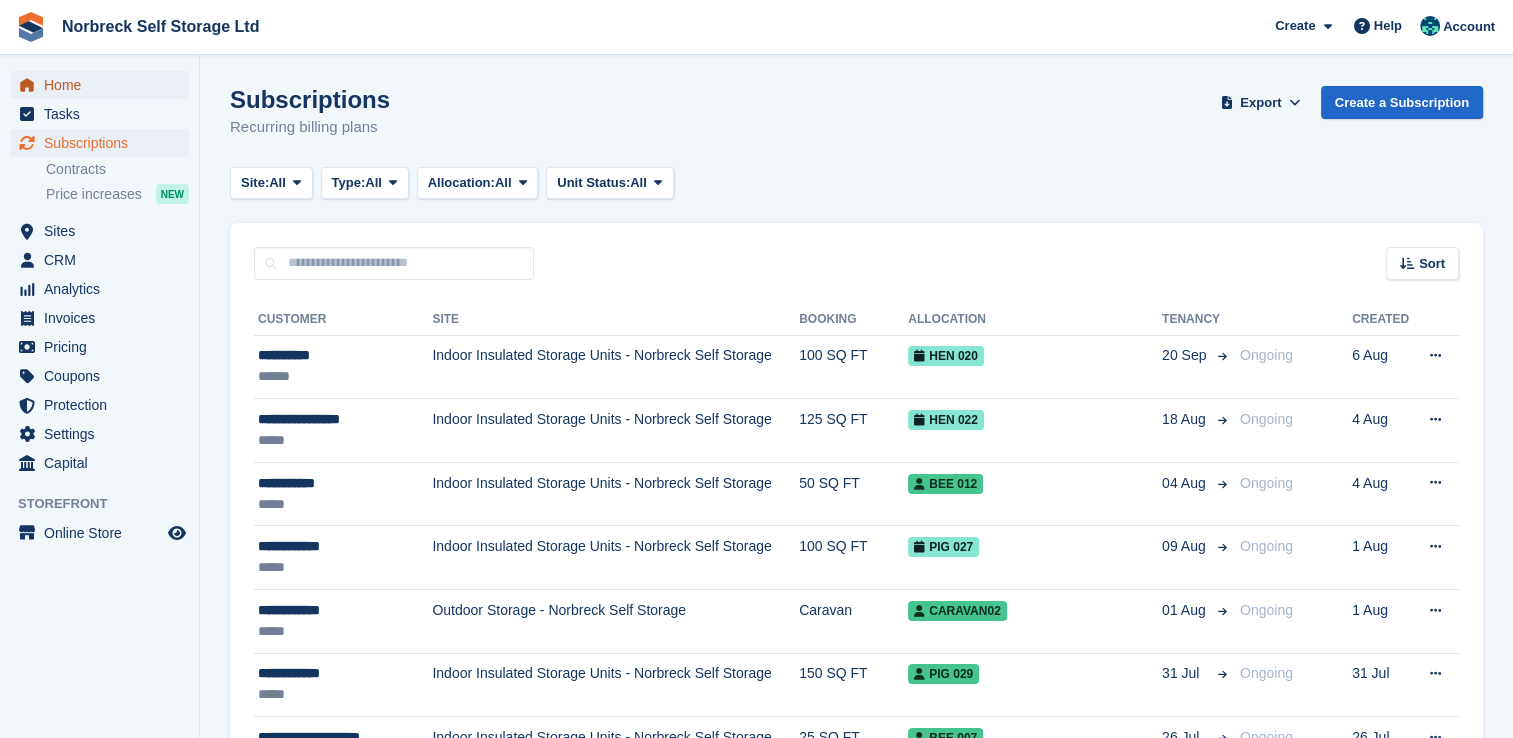 click on "Home" at bounding box center (99, 85) 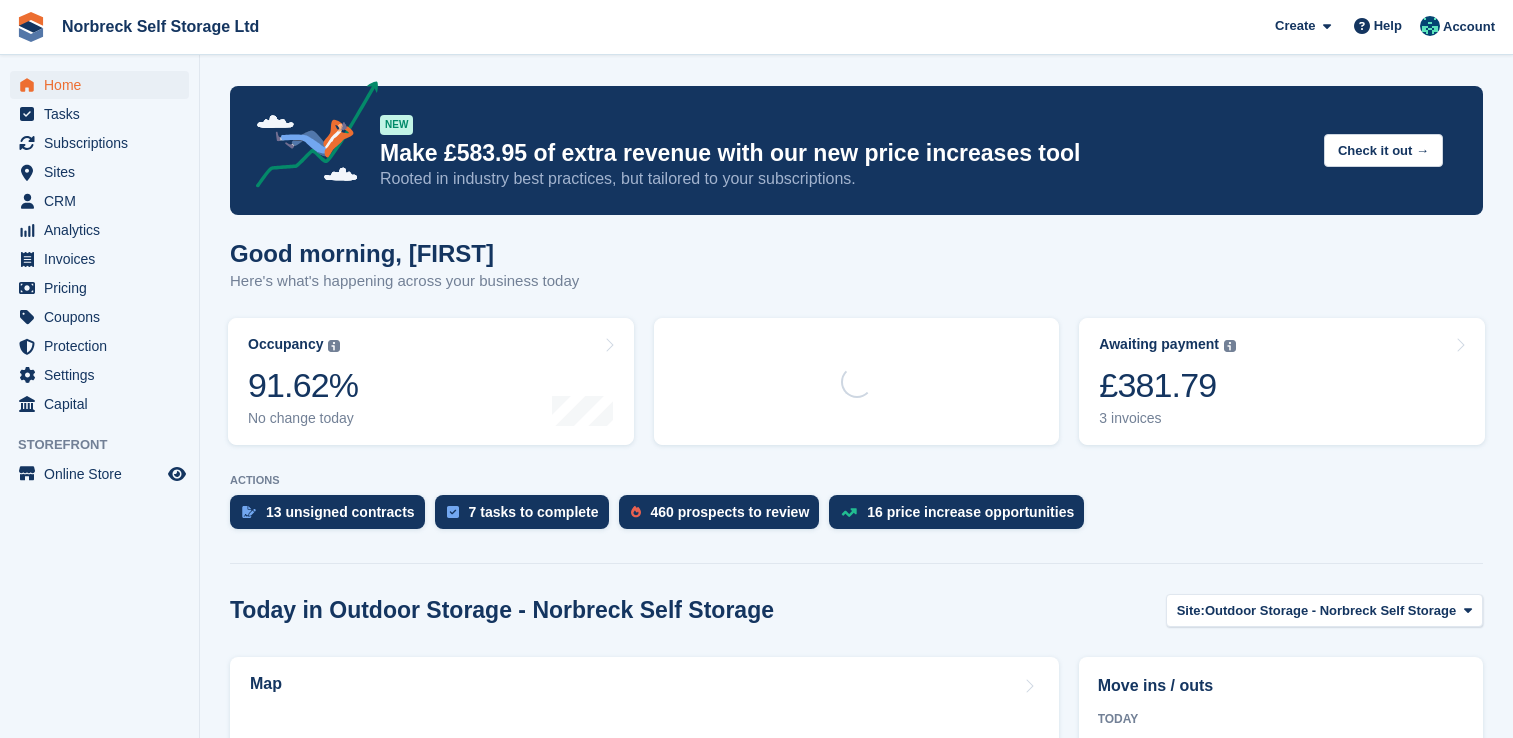 scroll, scrollTop: 0, scrollLeft: 0, axis: both 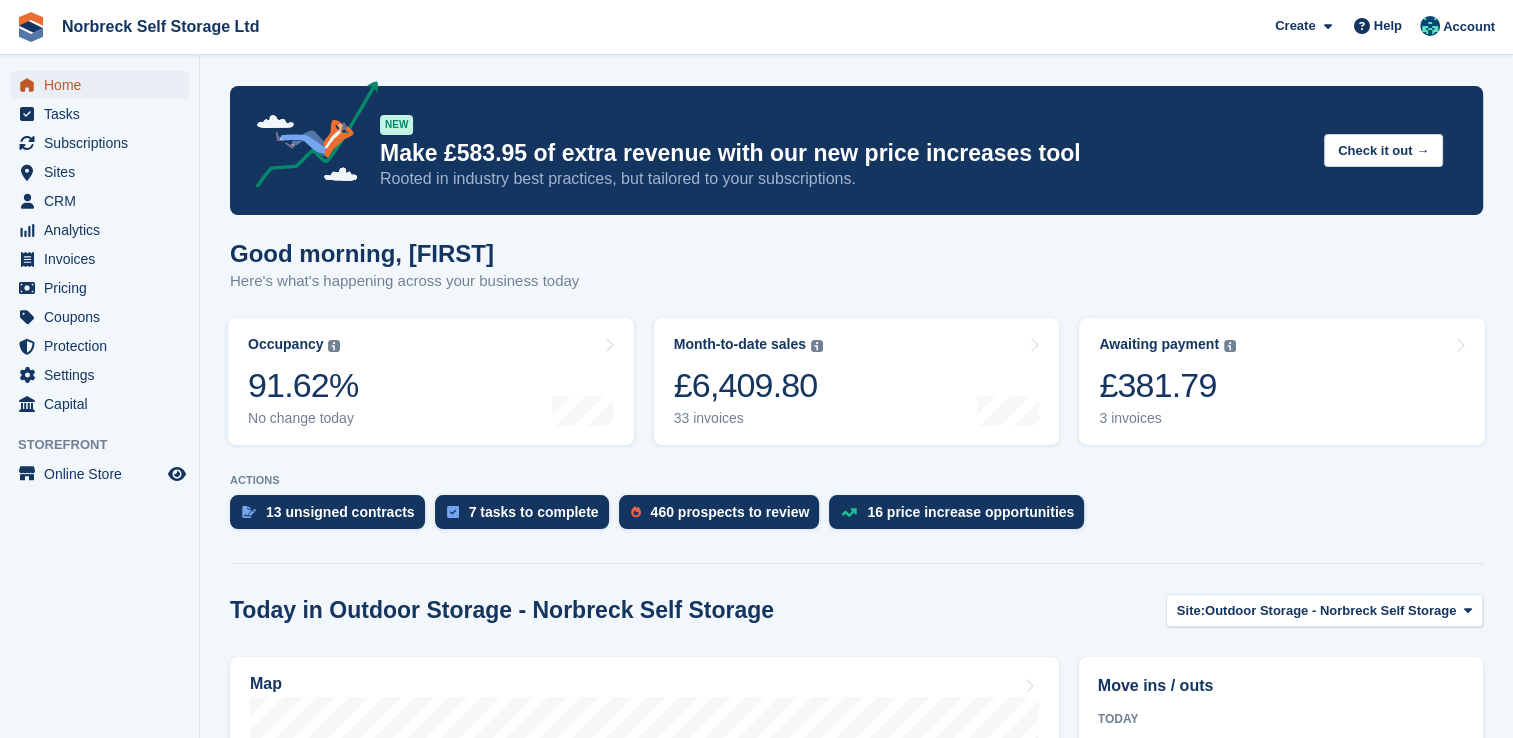 click on "Home" at bounding box center [104, 85] 